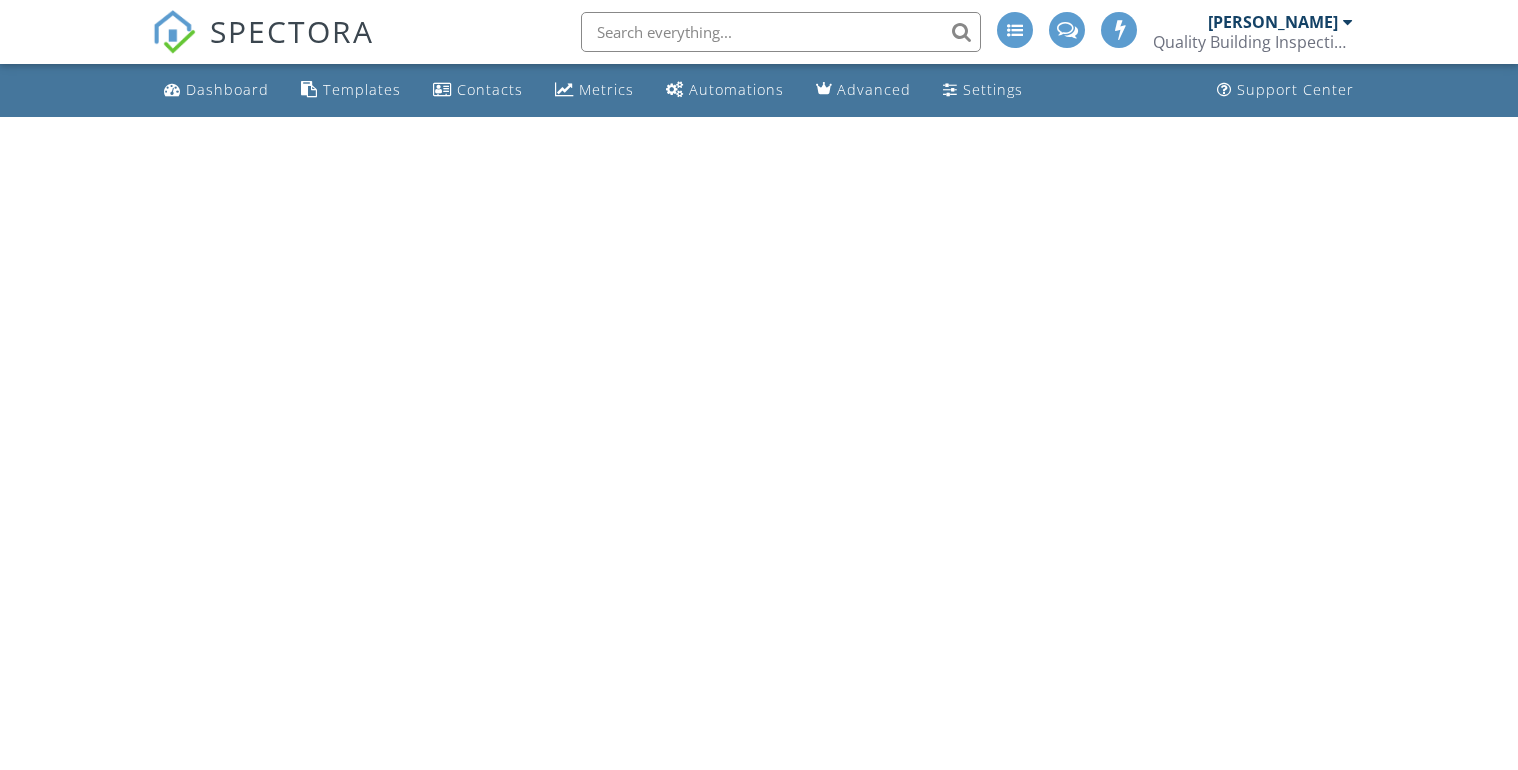 scroll, scrollTop: 0, scrollLeft: 0, axis: both 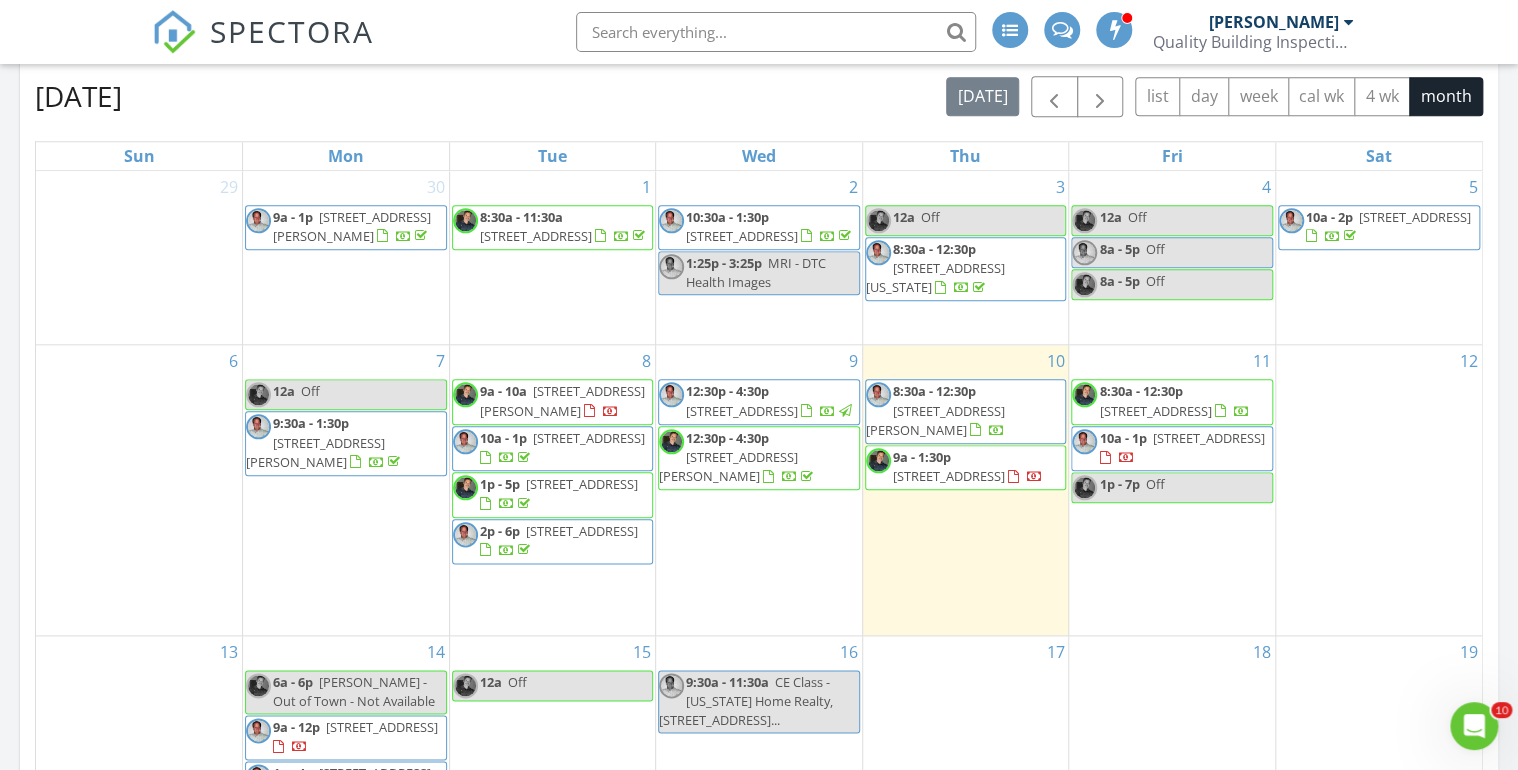 click on "4546 S Logan St, Englewood 80113" at bounding box center [728, 466] 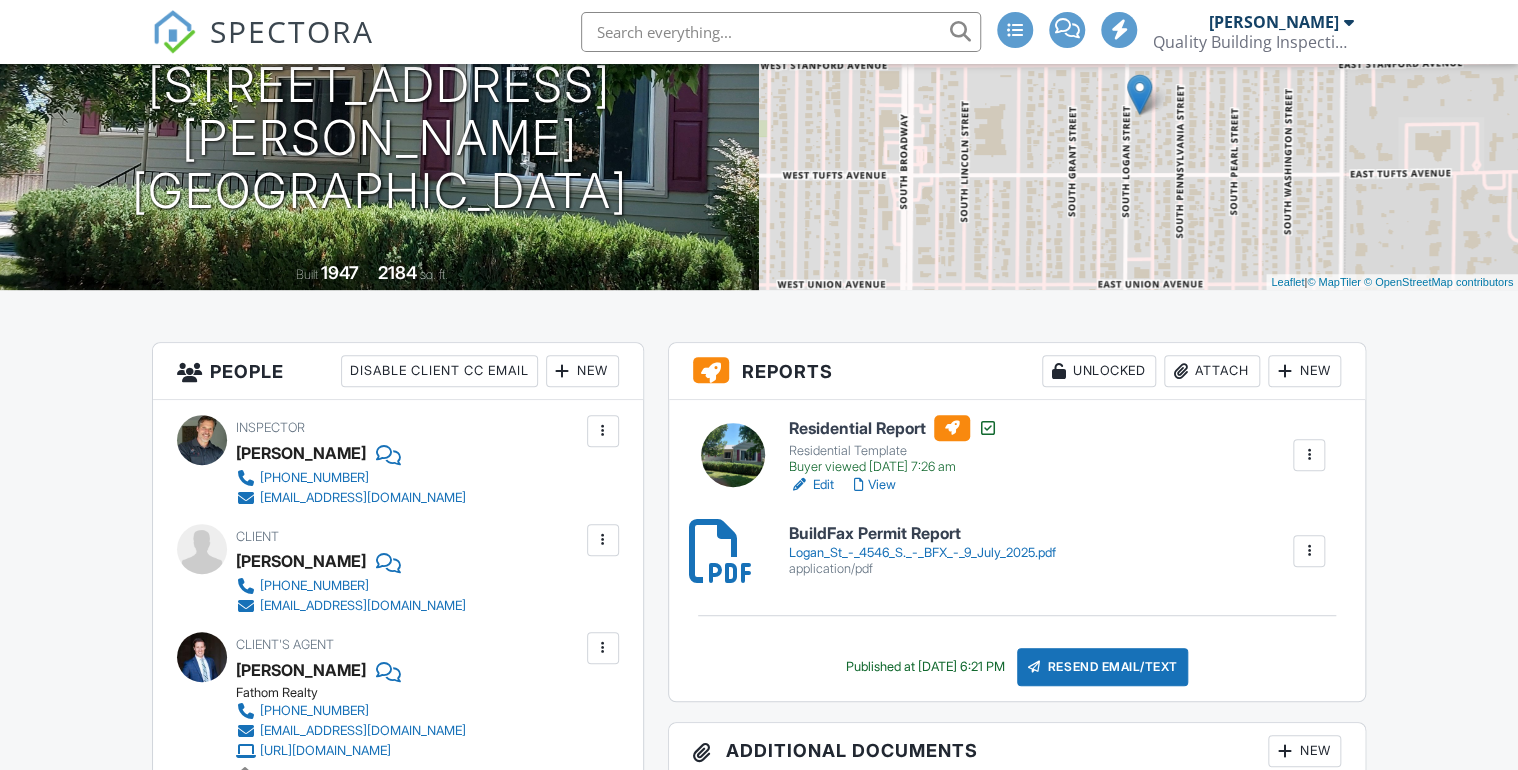 scroll, scrollTop: 480, scrollLeft: 0, axis: vertical 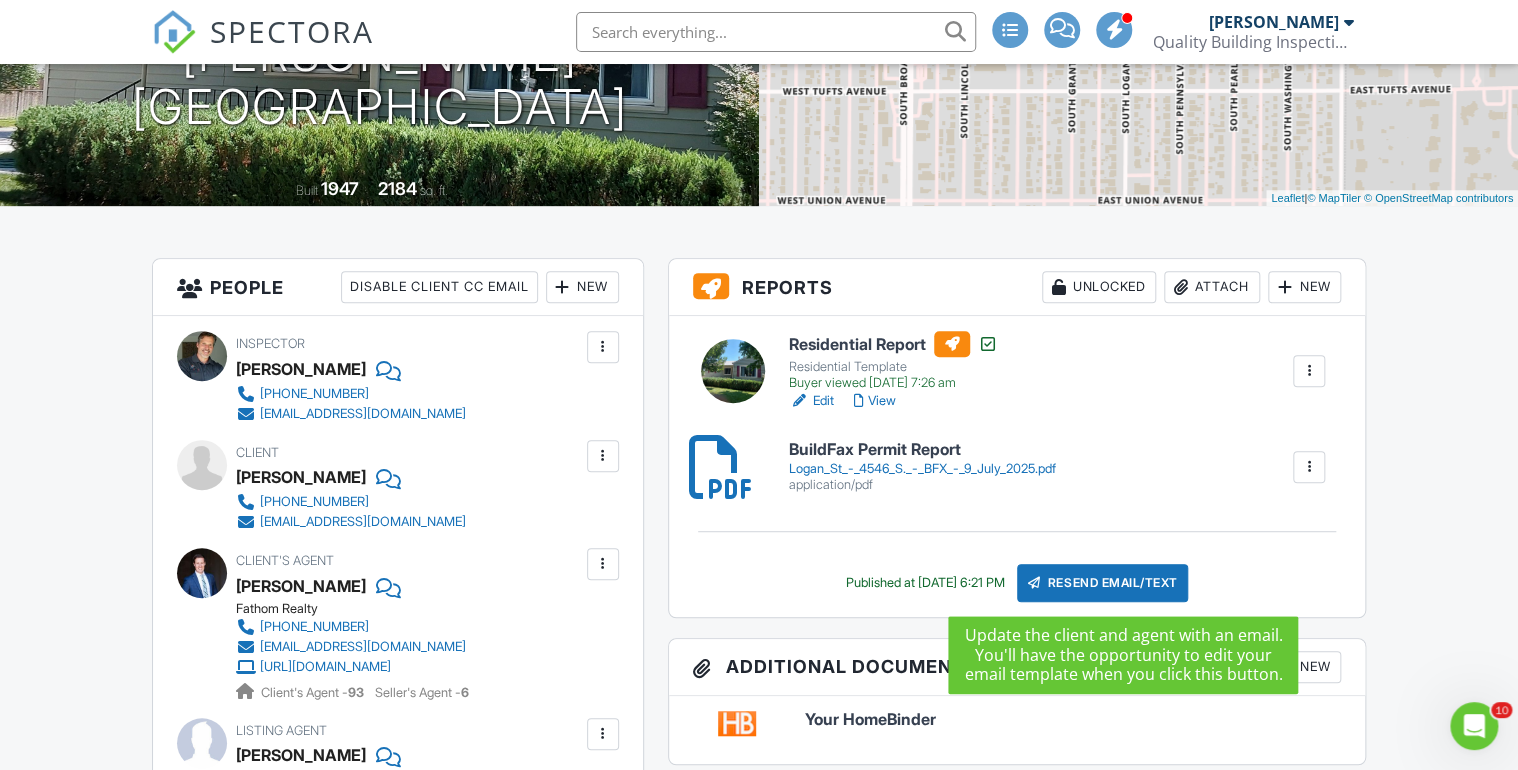 click on "Resend Email/Text" at bounding box center [1103, 583] 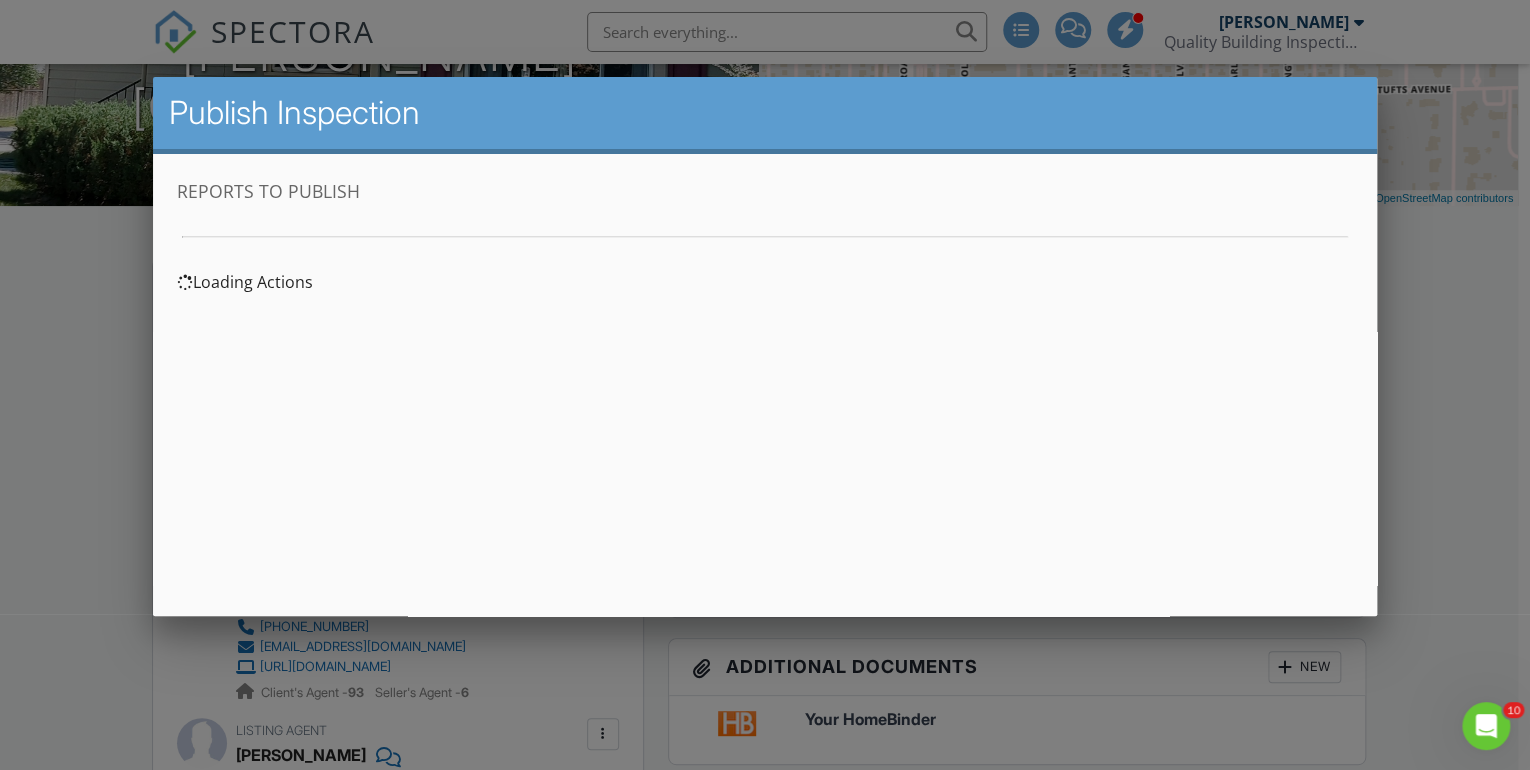 scroll, scrollTop: 0, scrollLeft: 0, axis: both 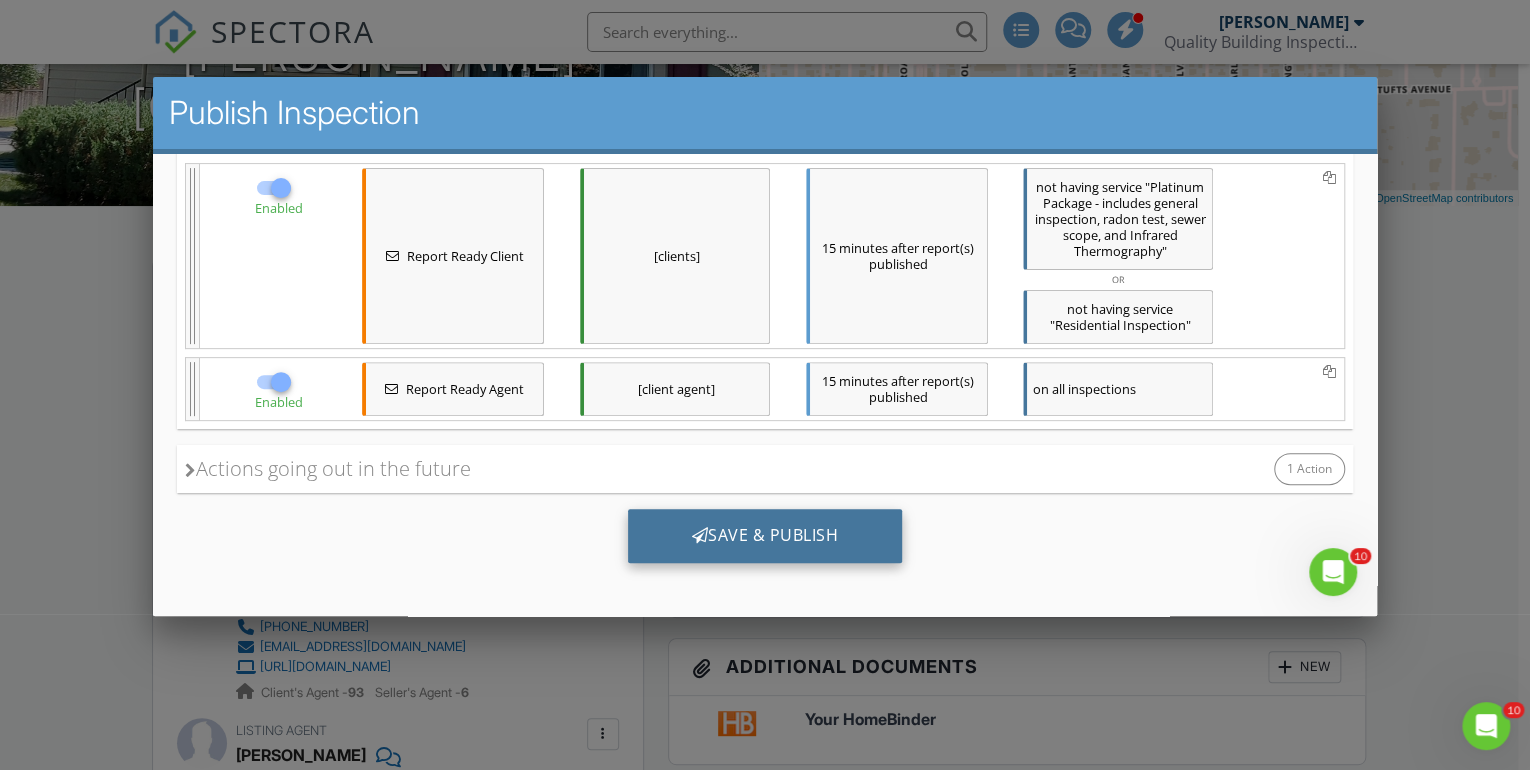 click on "Save & Publish" at bounding box center (765, 536) 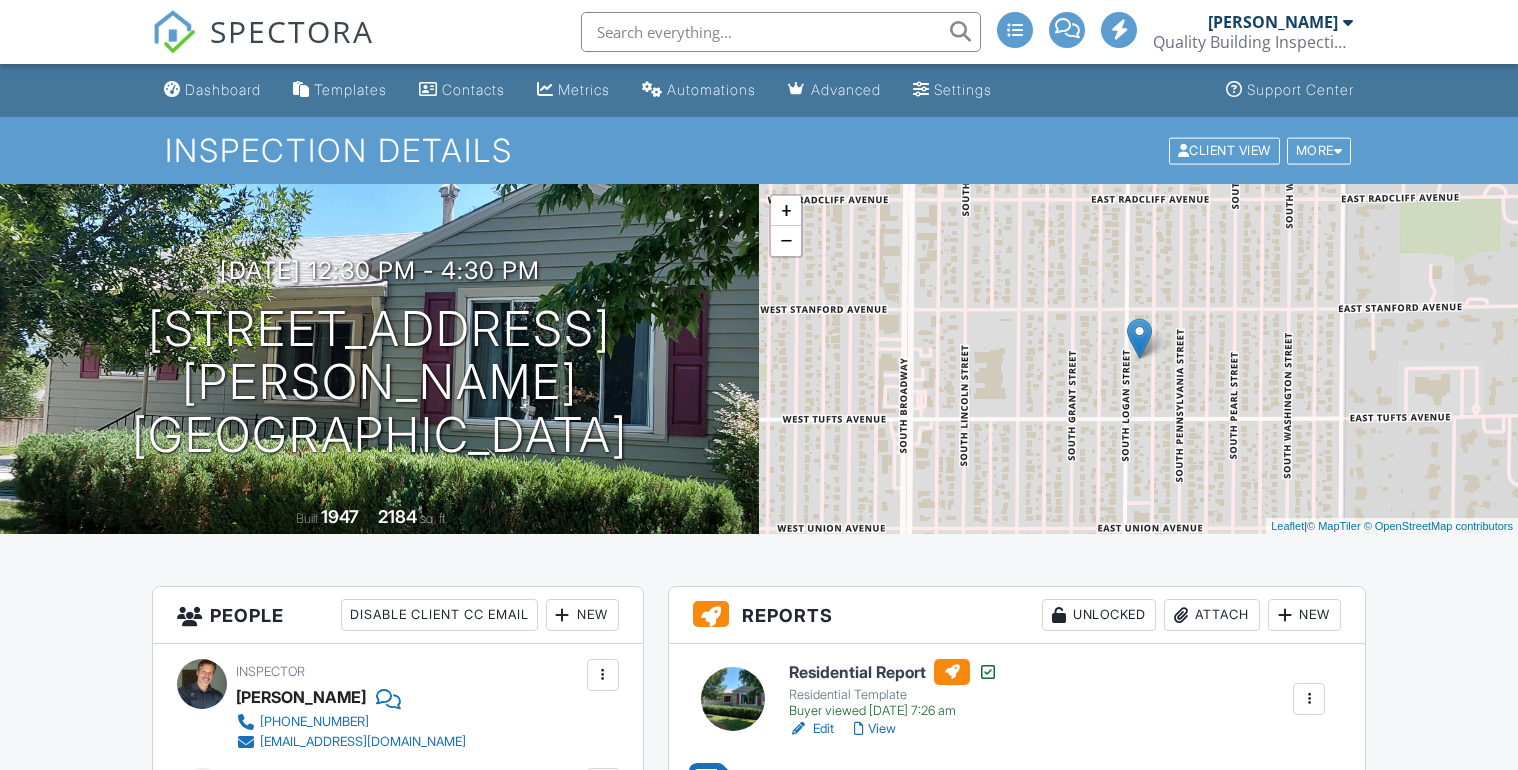 scroll, scrollTop: 0, scrollLeft: 0, axis: both 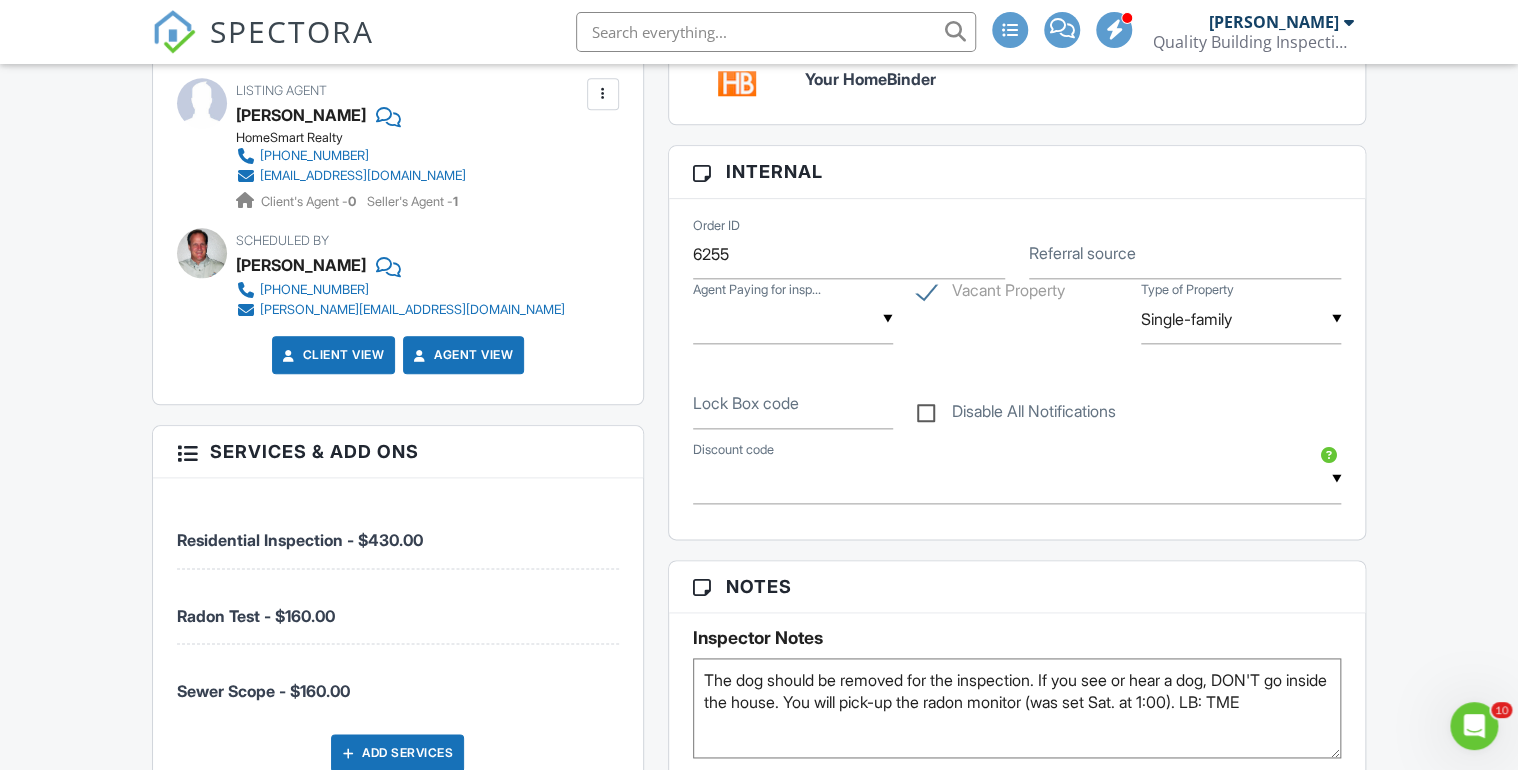click on "SPECTORA" at bounding box center (292, 31) 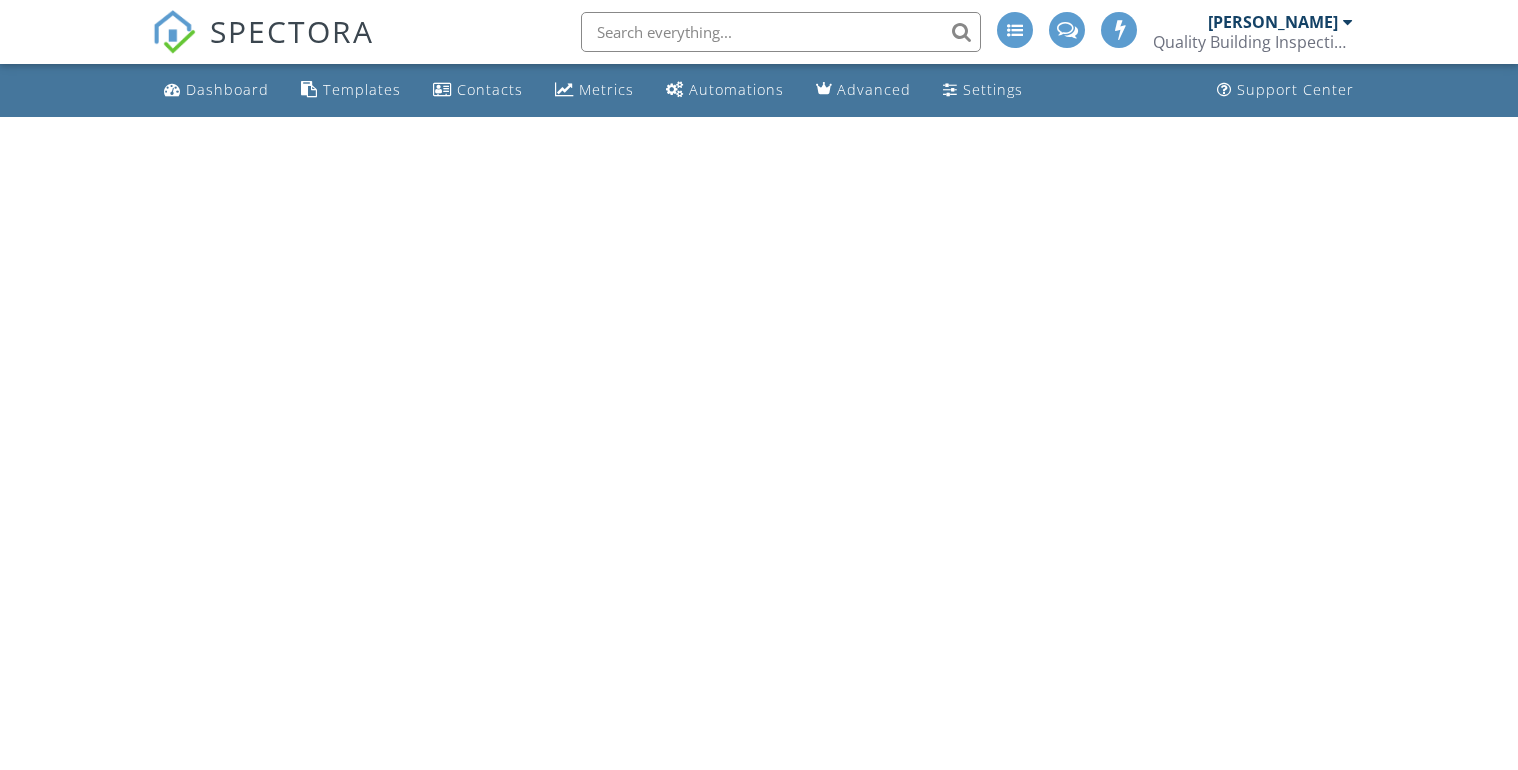 scroll, scrollTop: 0, scrollLeft: 0, axis: both 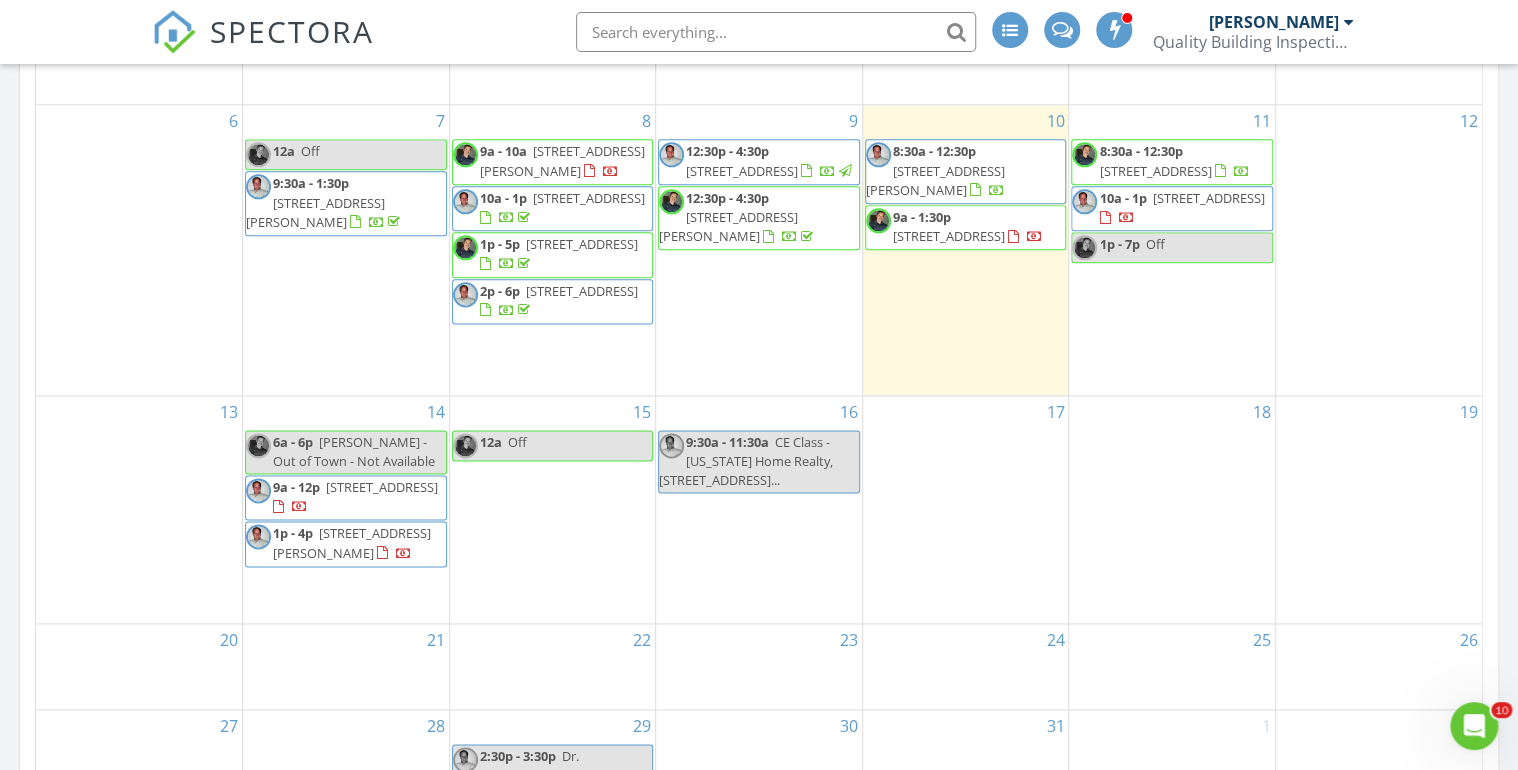 click on "4546 S Logan St, Englewood 80113" at bounding box center [728, 226] 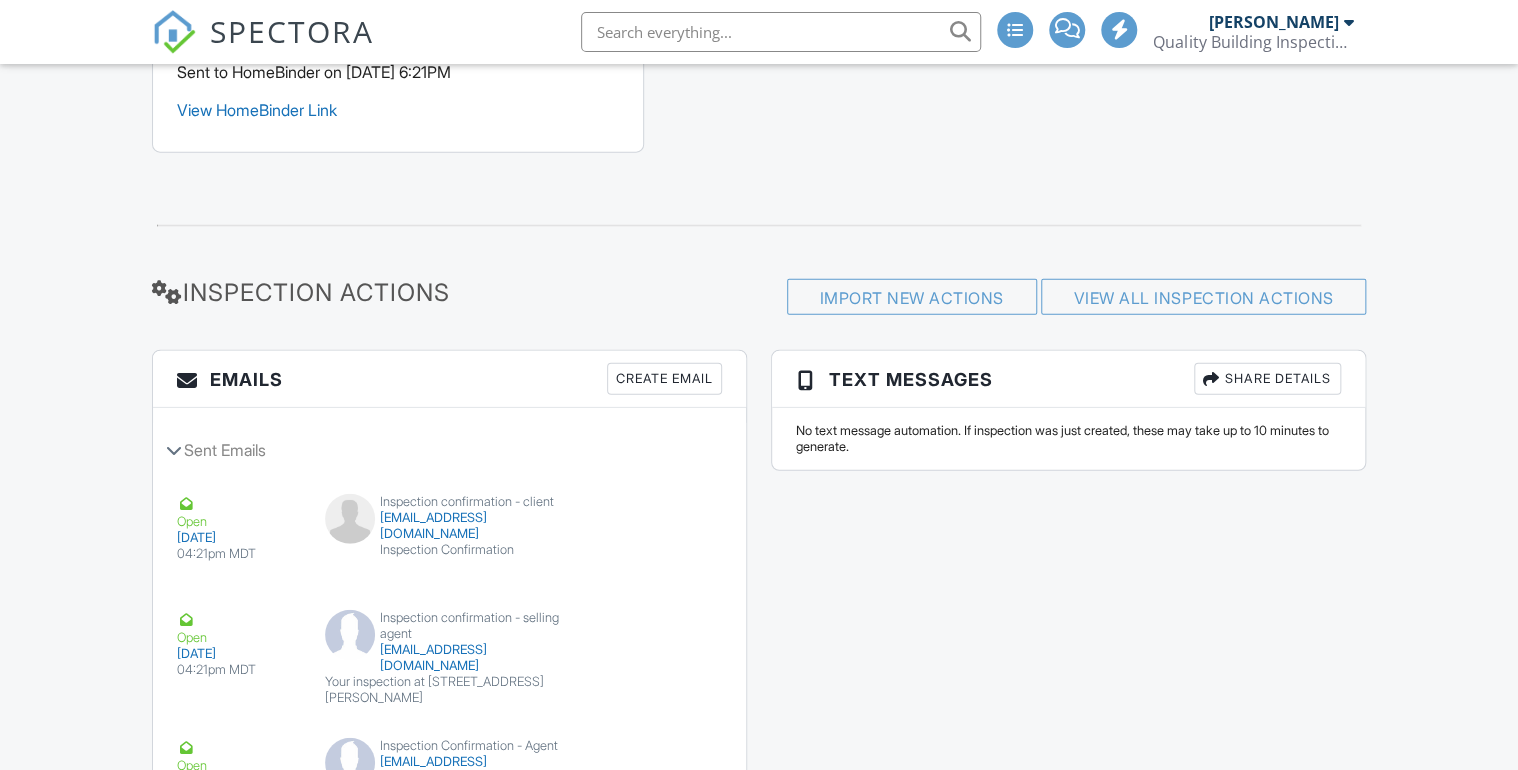 scroll, scrollTop: 2720, scrollLeft: 0, axis: vertical 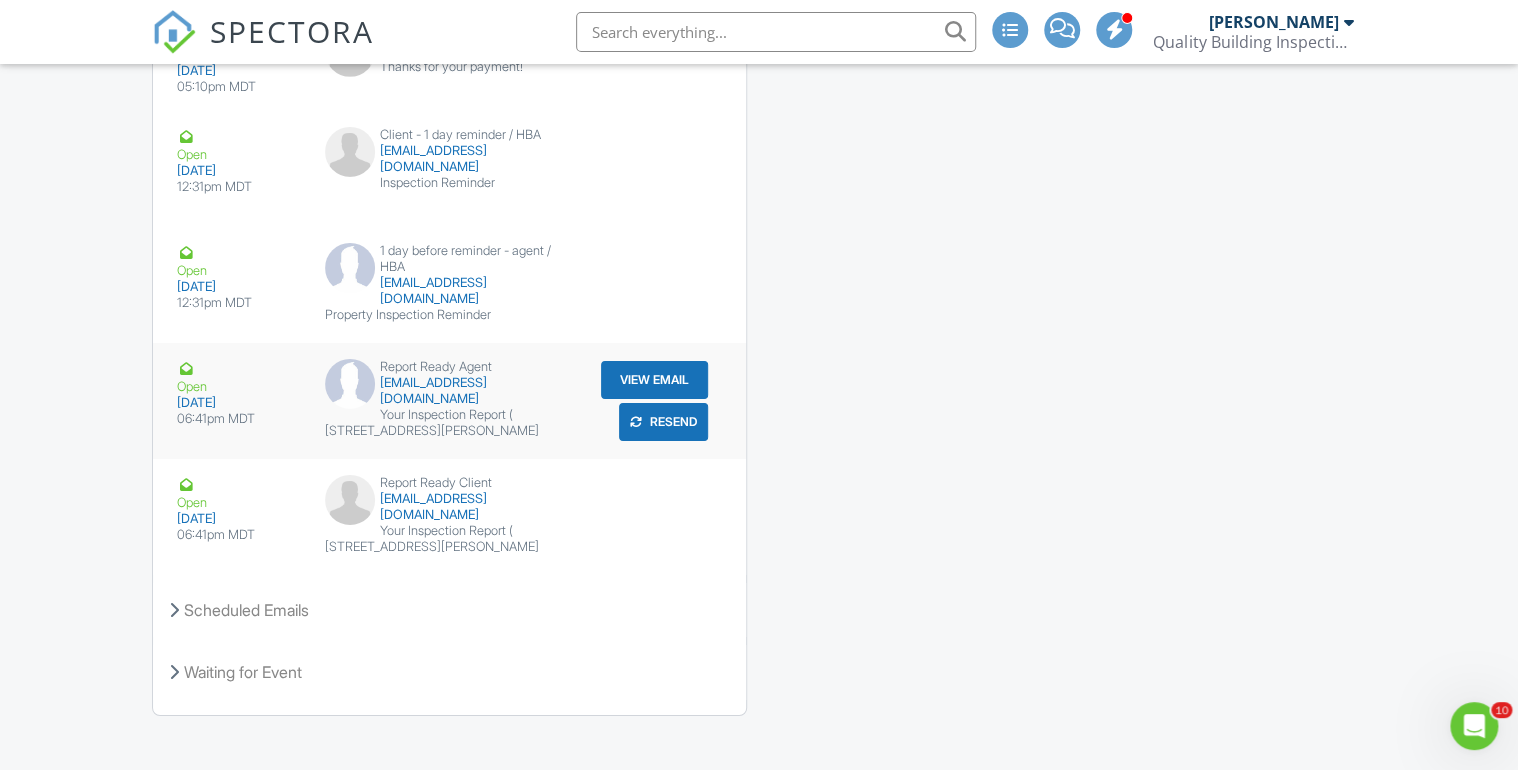 click on "View Email" at bounding box center [654, 380] 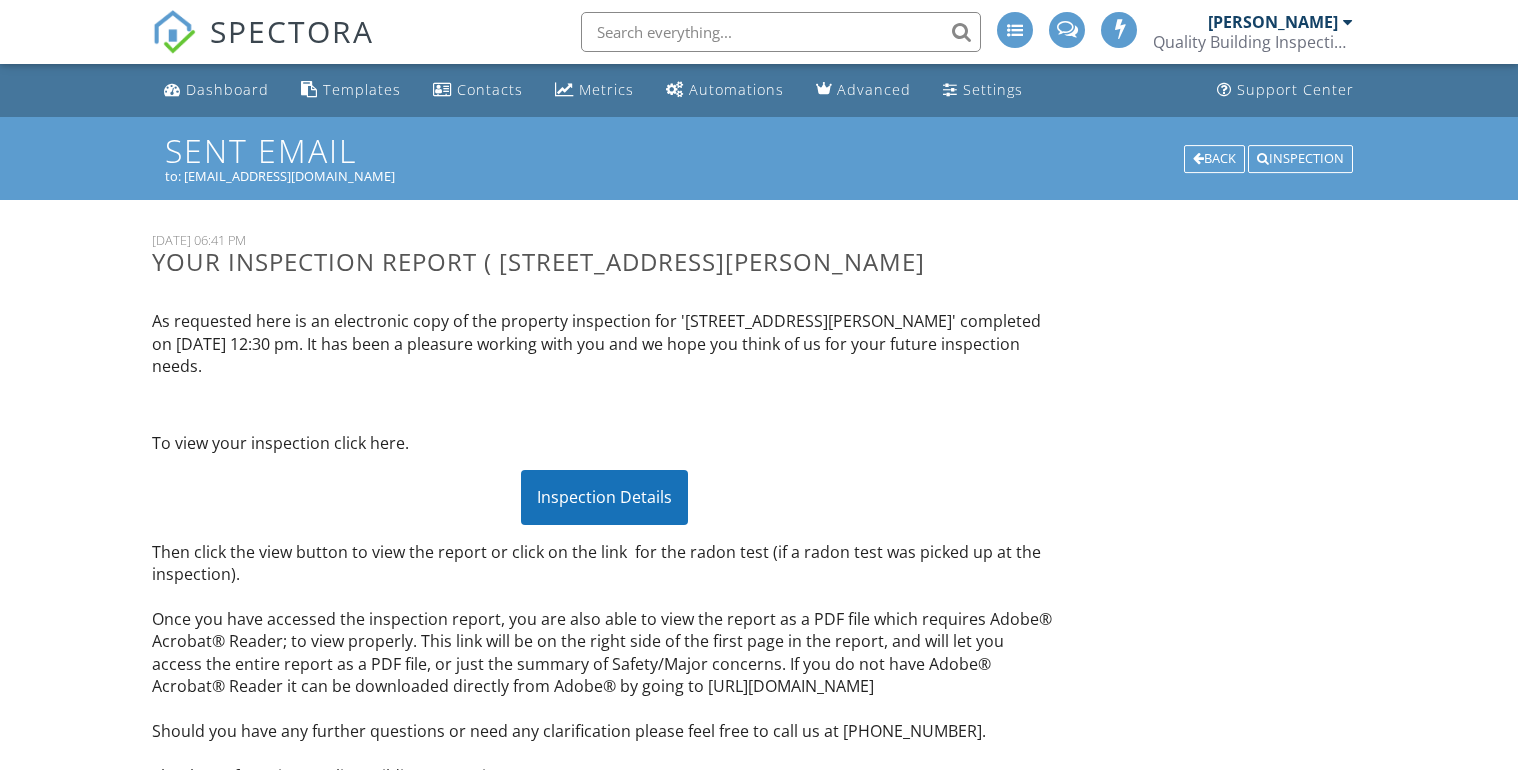 scroll, scrollTop: 0, scrollLeft: 0, axis: both 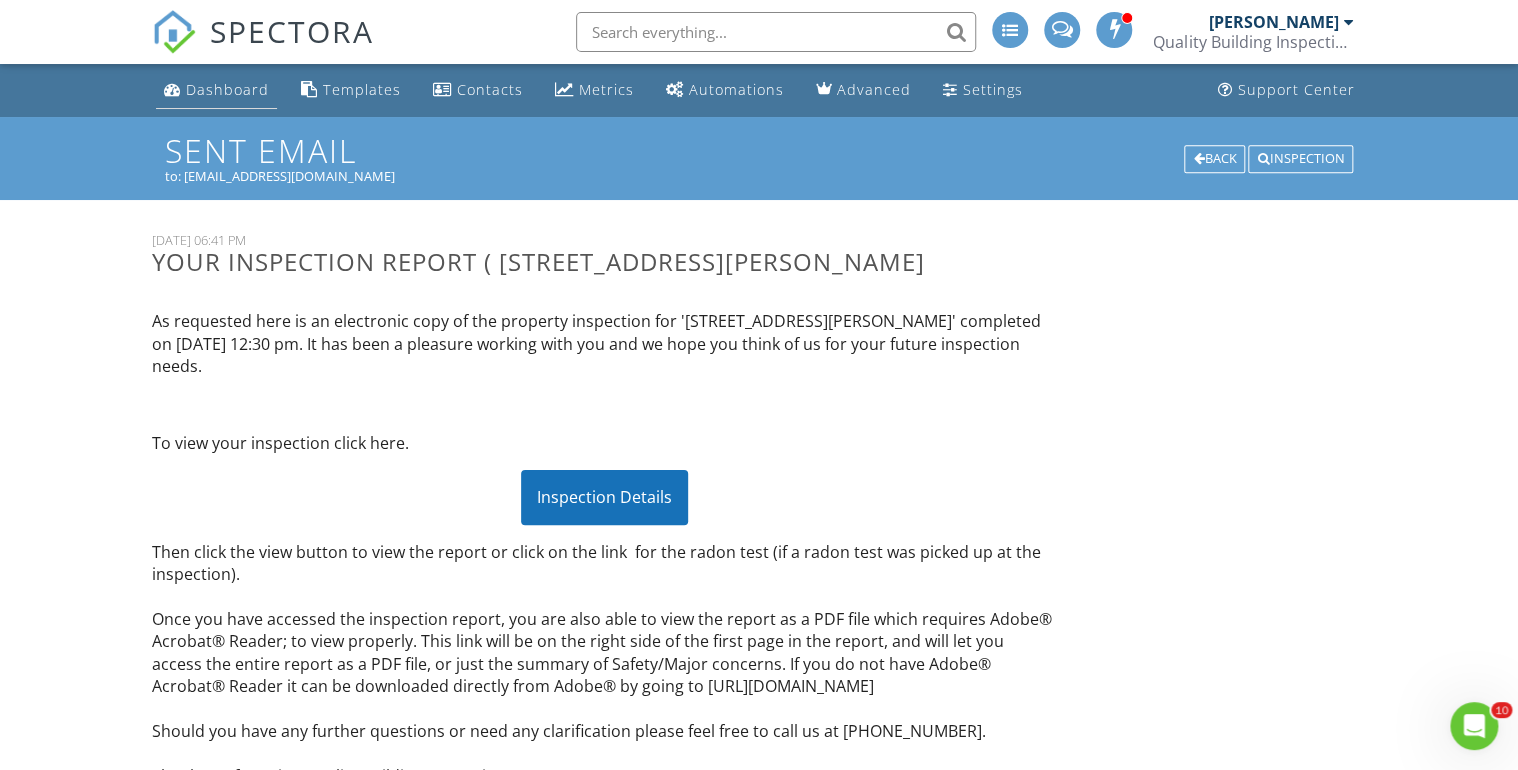 click on "Dashboard" at bounding box center (227, 89) 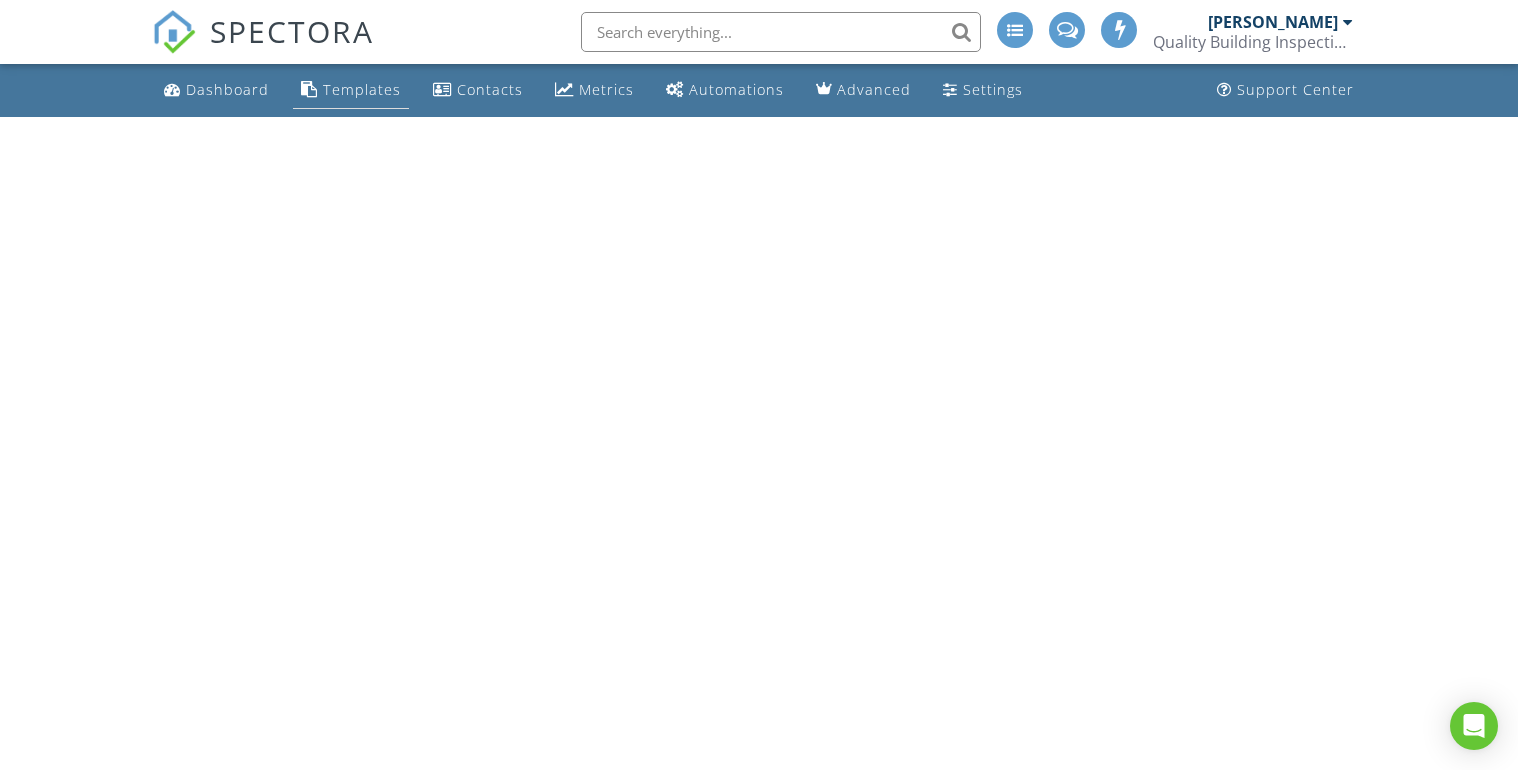 scroll, scrollTop: 0, scrollLeft: 0, axis: both 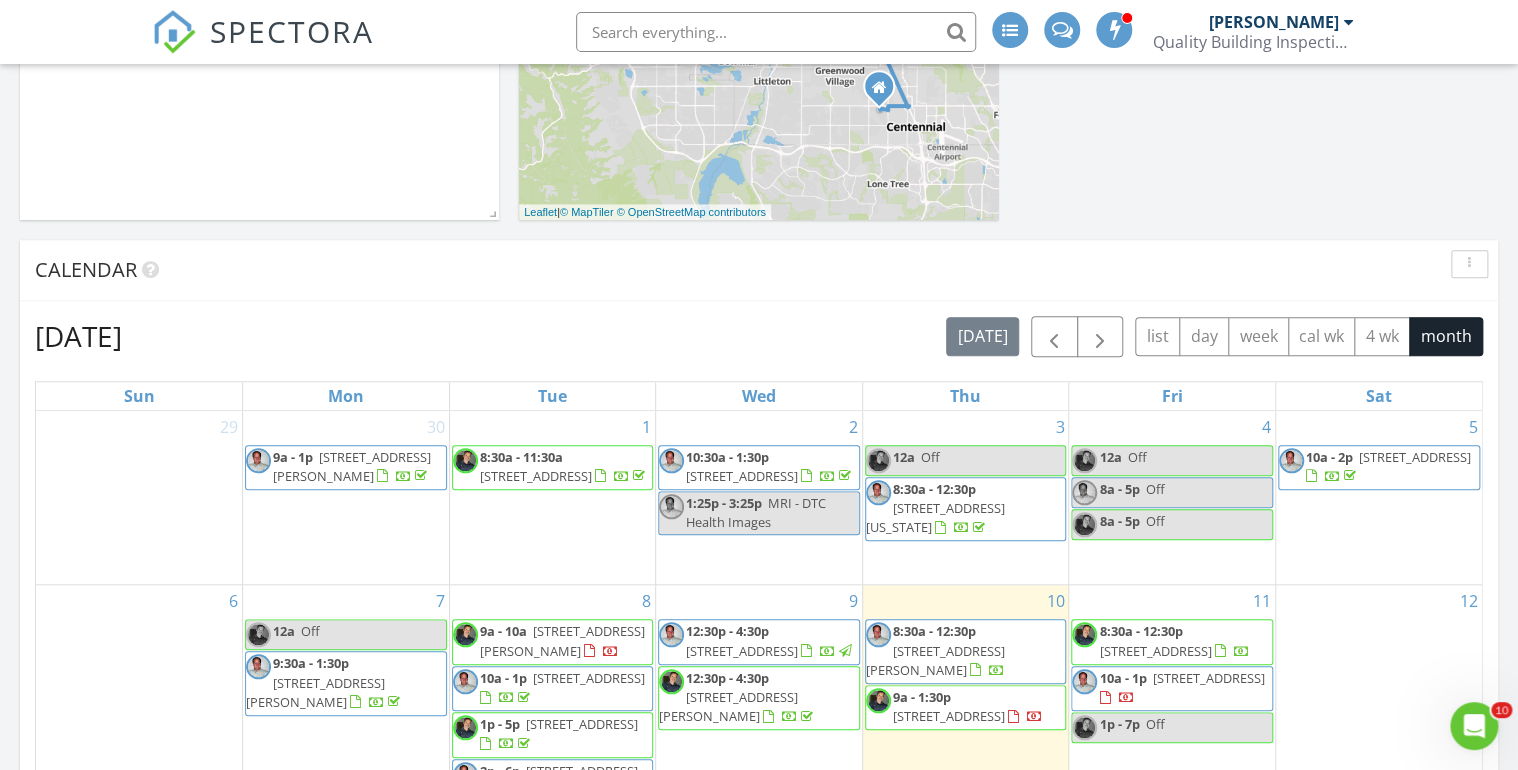 click on "Today
Doug Fast
8:30 am
6480 Moss Cir, Arvada, CO 80007
Doug Fast
46 minutes drive time   29.0 miles       New Inspection     New Quote
Refresh from ISN
Map               1 1 + − South Valley Highway, Wadsworth Boulevard 46.6 km, 46 min Head north on South Niagara Court 100 m Turn right onto East Costilla Avenue 700 m Turn left onto South Quebec Street 400 m Turn right onto East Arapahoe Road 1.5 km Continue straight to stay on East Arapahoe Road (CO 88) 250 m Take the ramp on the right towards I 25 350 m Merge left onto South Valley Highway (I 25) 20 km Take exit 209A-B towards US 6: 6th Avenue 250 m Keep right towards US 6: 6th Avenue West 700 m Continue onto US 6 5.5 km Take the ramp towards CO 121 North 350 m Go straight onto Wadsworth Boulevard (CO 121) 5.5 km Turn left onto West 44th Avenue (CR 58) 2.5 km Turn right onto Kipling Street (CO 391) 1 km 1.5 km 2.5 km 1 km" at bounding box center [759, 580] 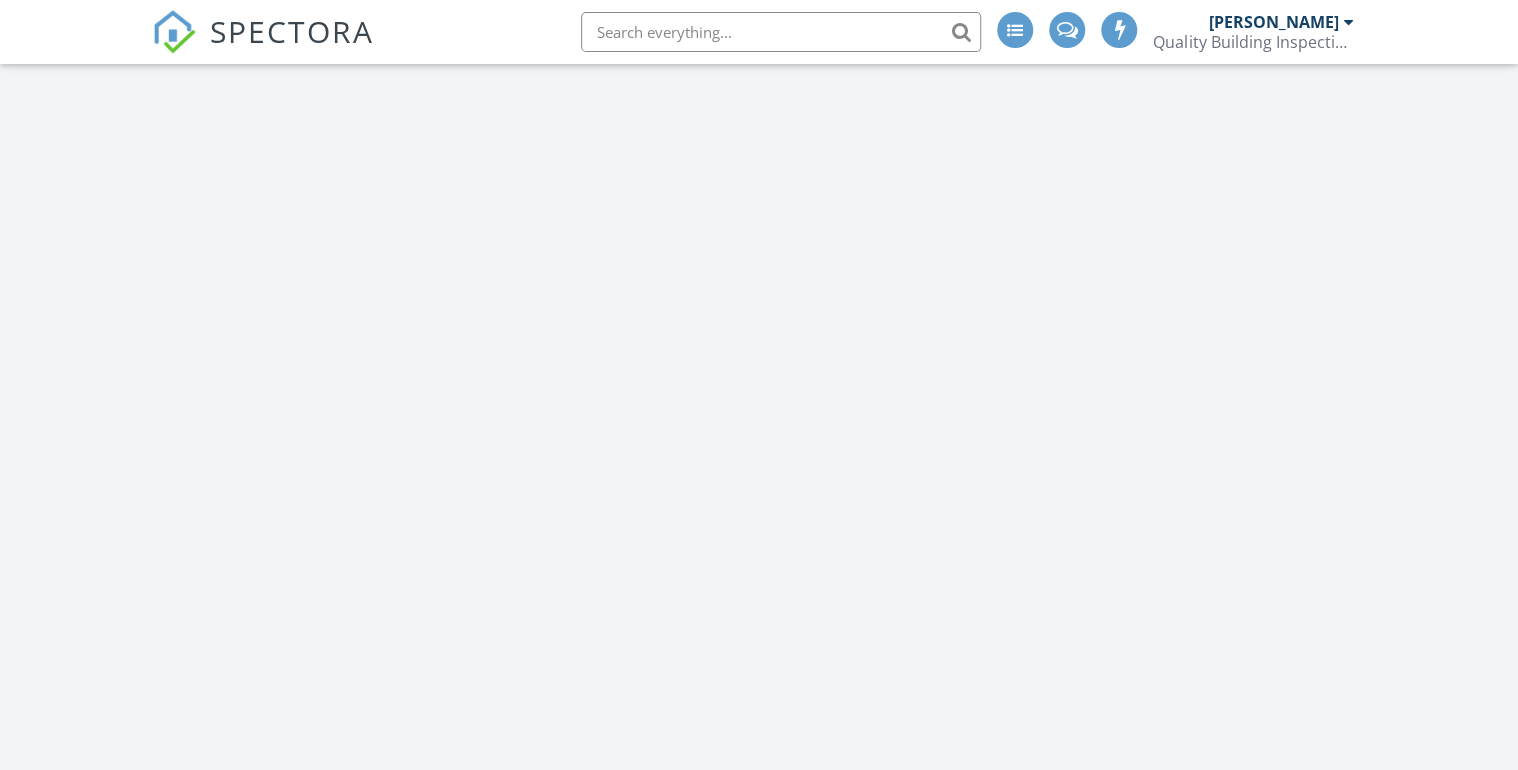 scroll, scrollTop: 424, scrollLeft: 0, axis: vertical 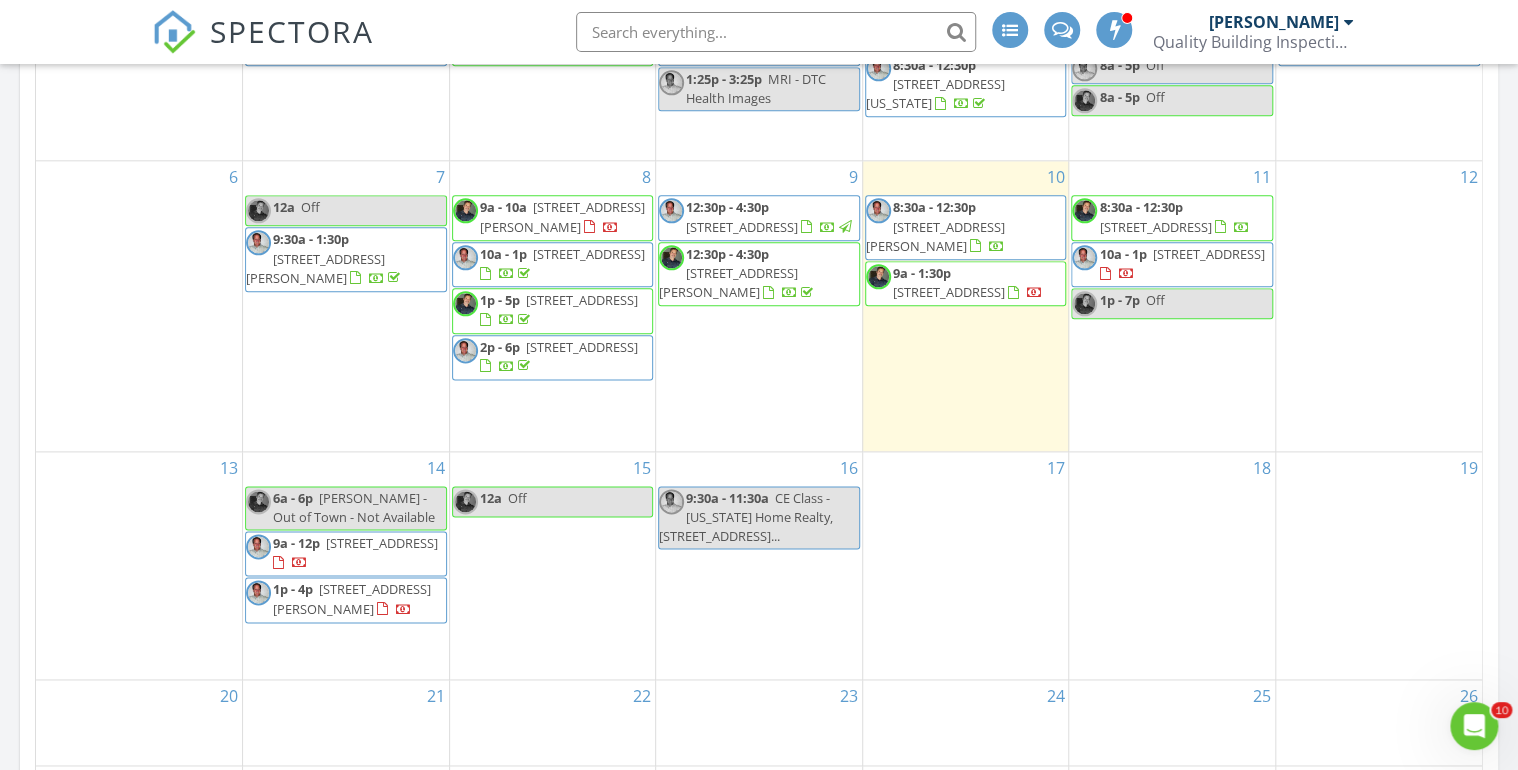 click on "9a - 10a" at bounding box center (503, 207) 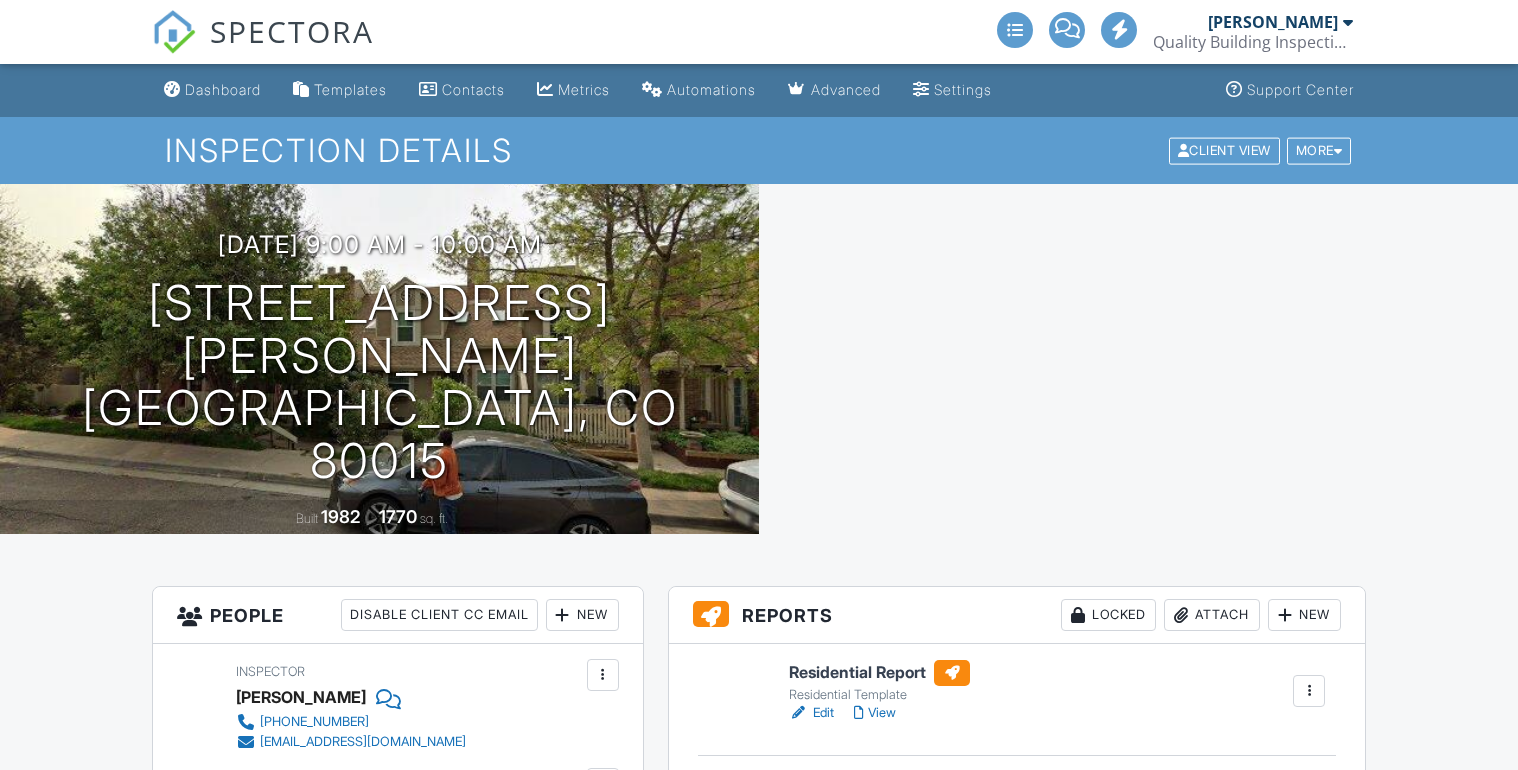 scroll, scrollTop: 0, scrollLeft: 0, axis: both 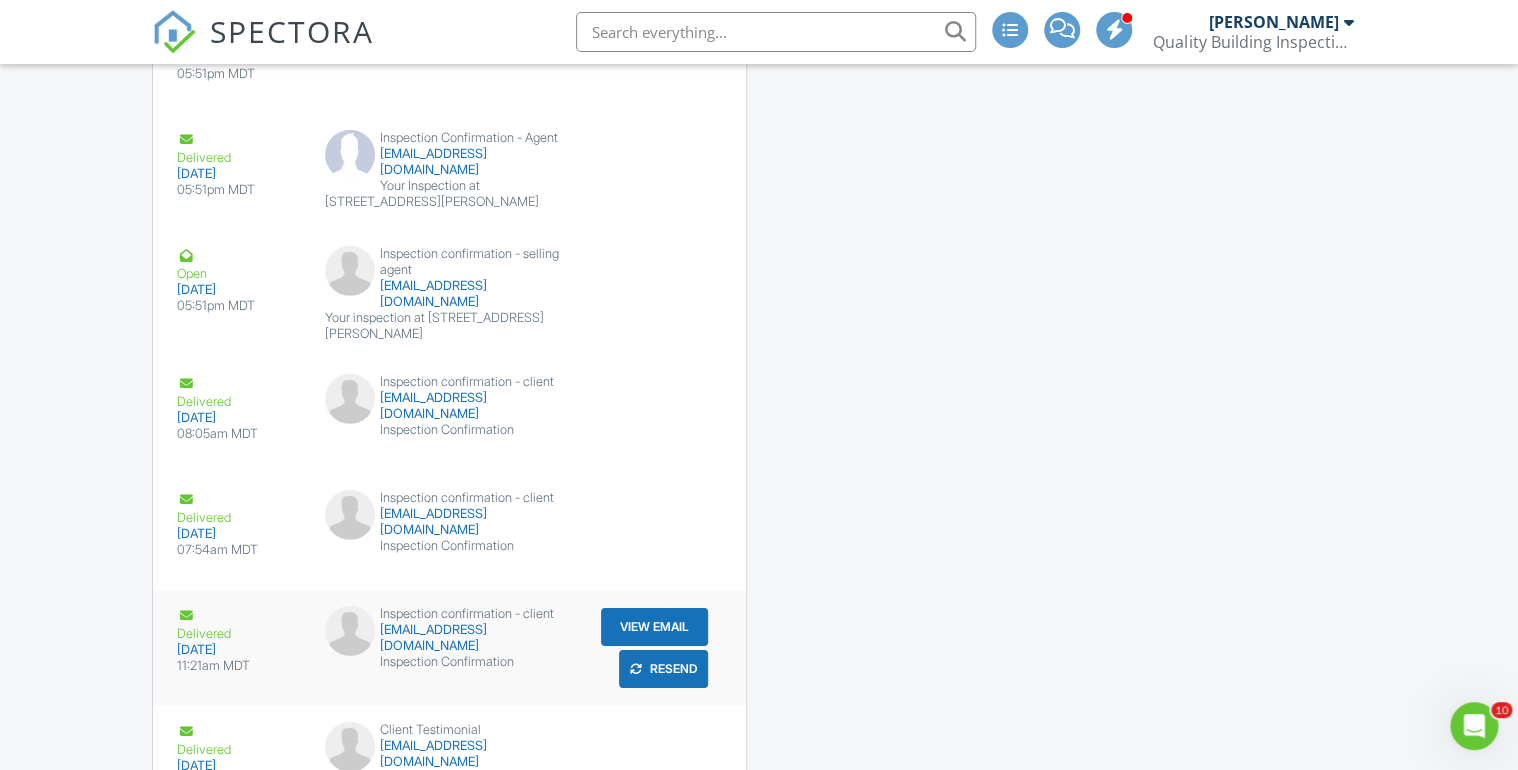 click on "View Email" at bounding box center [654, 627] 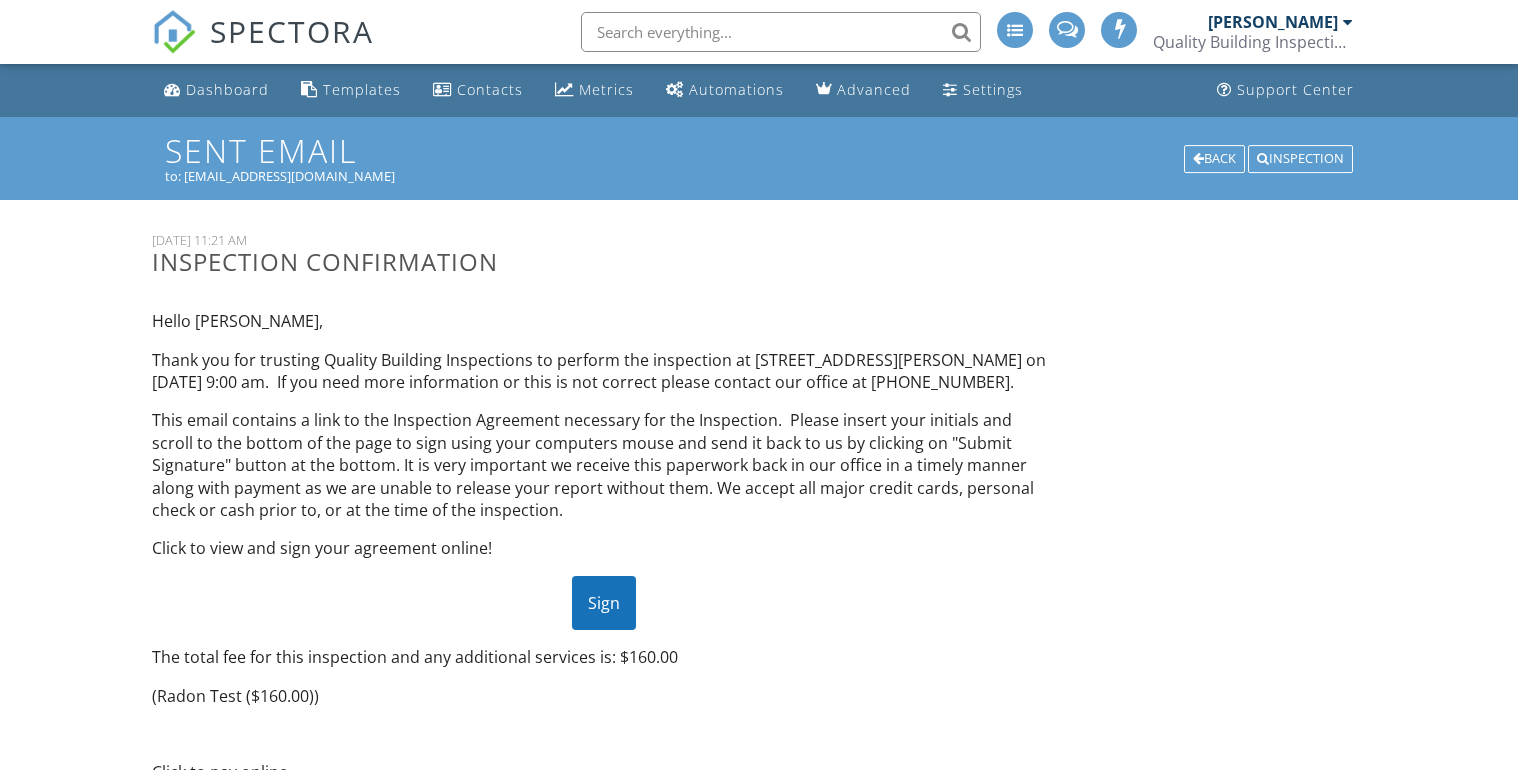 scroll, scrollTop: 0, scrollLeft: 0, axis: both 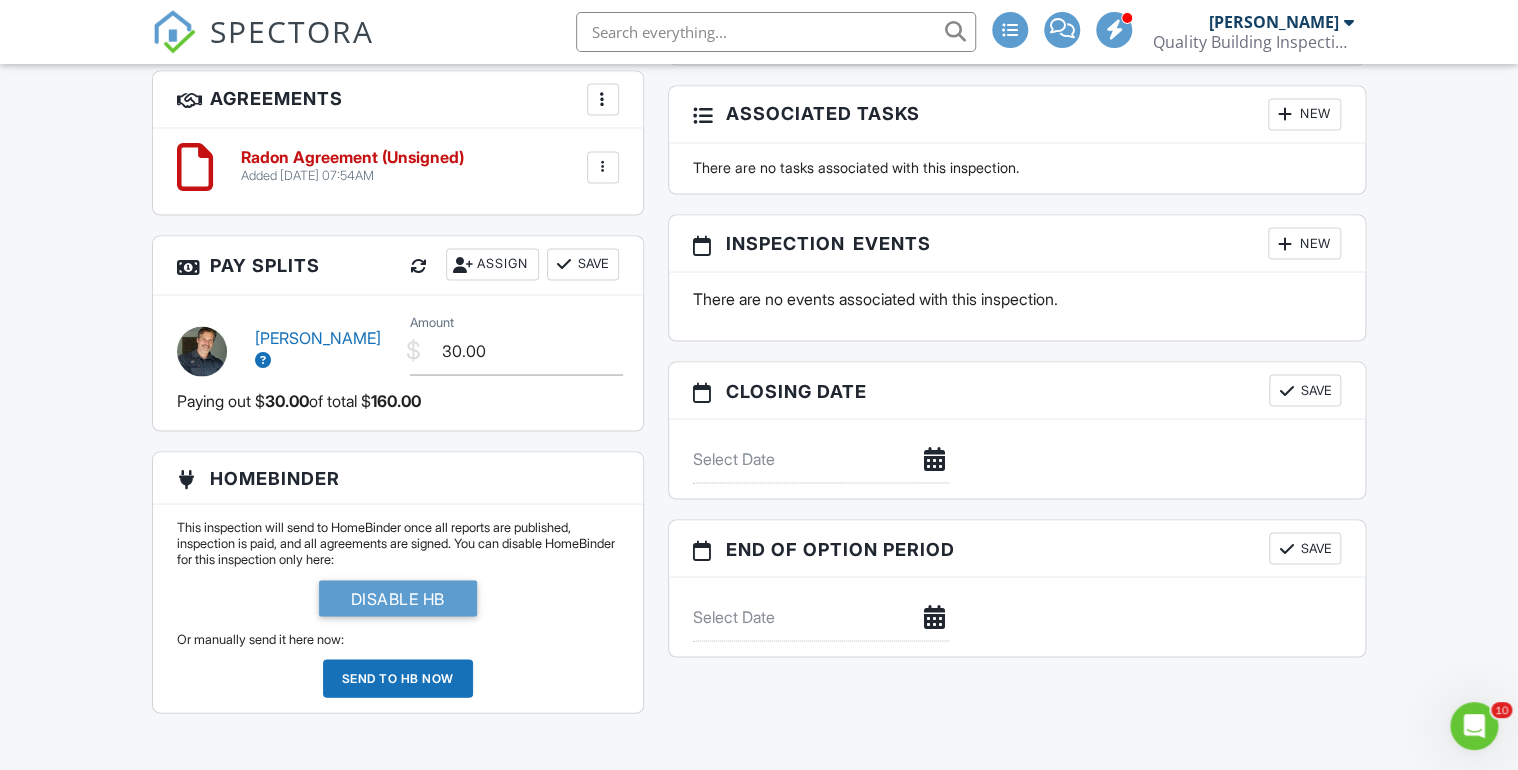 click on "SPECTORA" at bounding box center (292, 31) 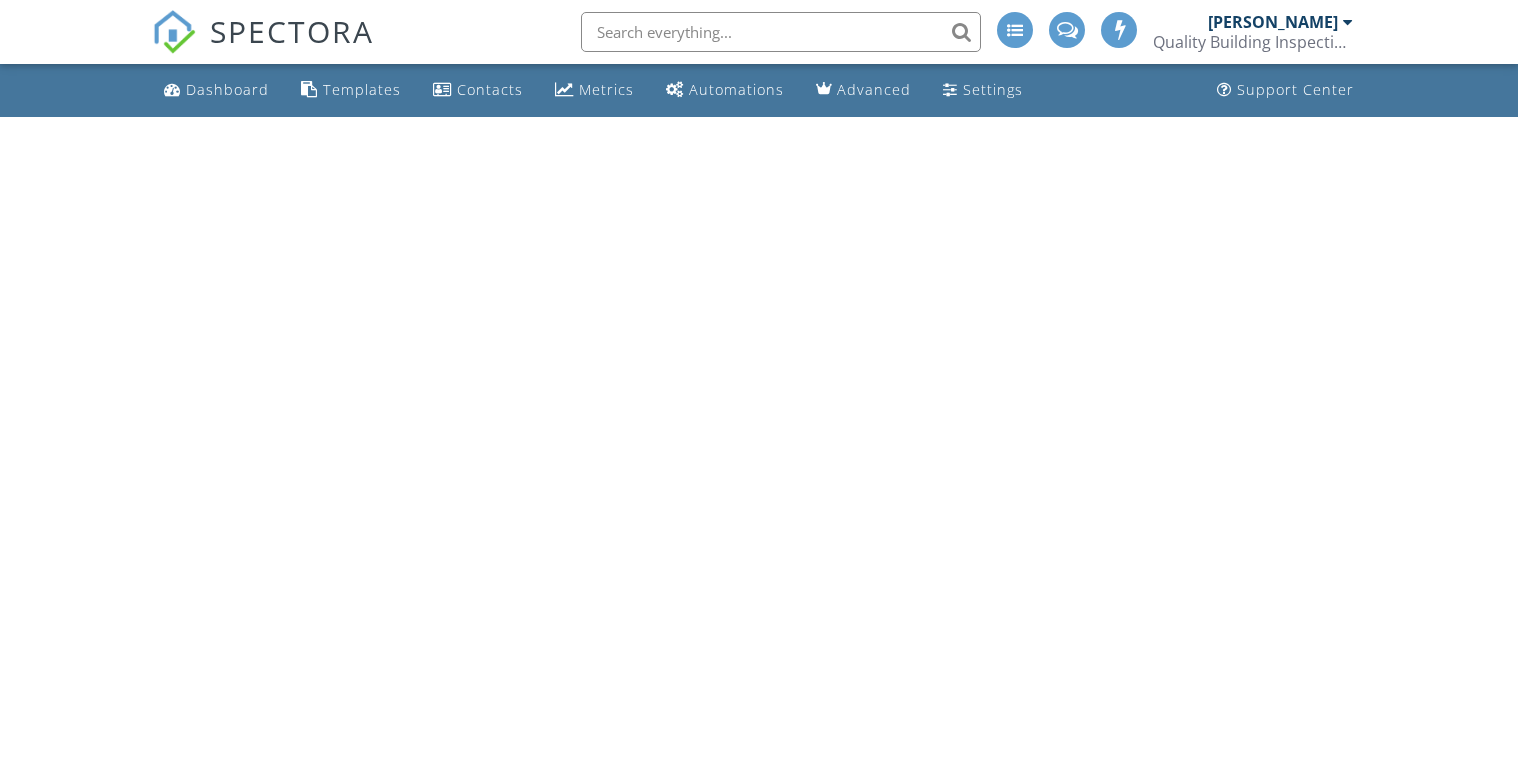 scroll, scrollTop: 0, scrollLeft: 0, axis: both 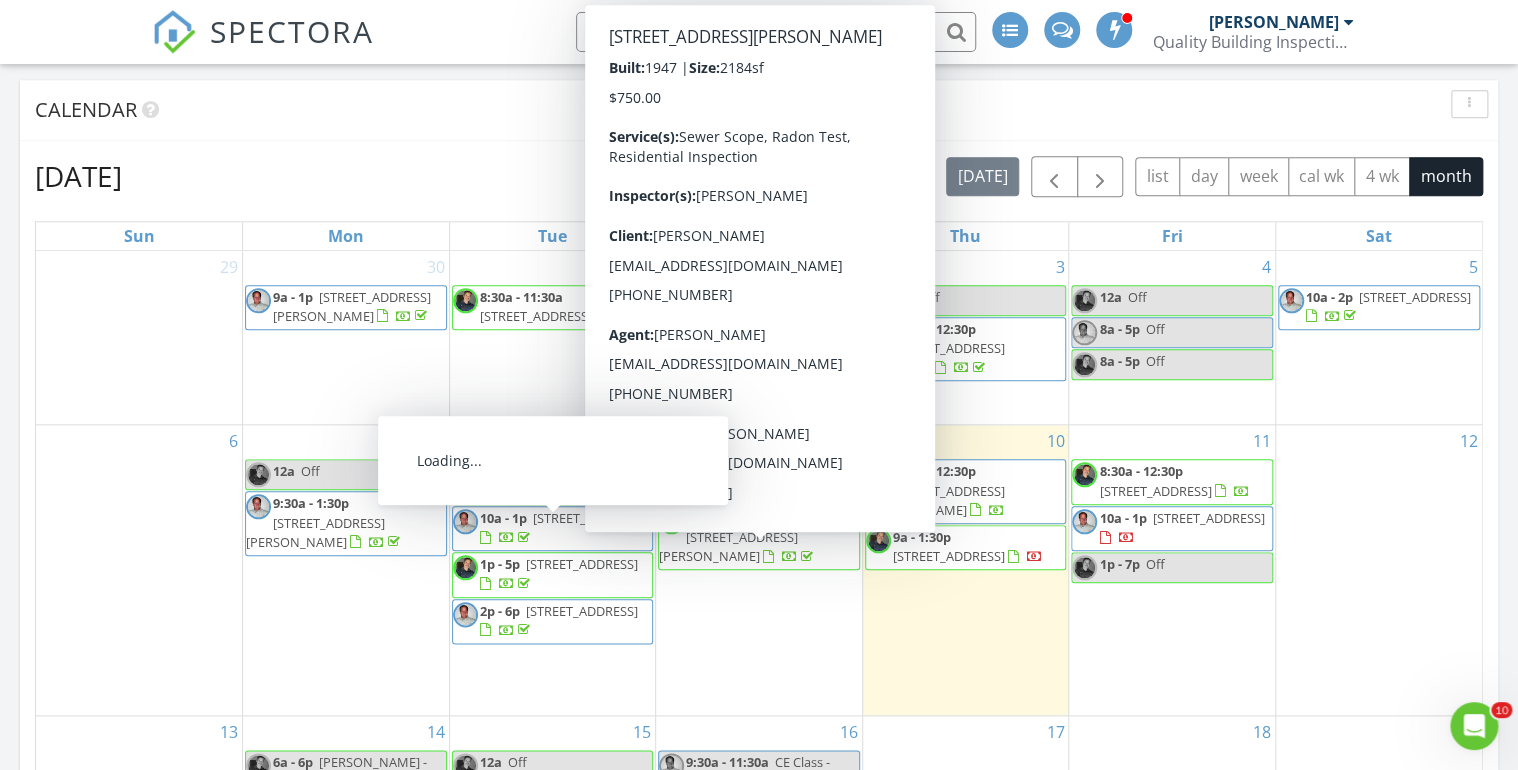 click on "9a - 10a
14282 E Radcliff Cir, Aurora 80015" at bounding box center (553, 481) 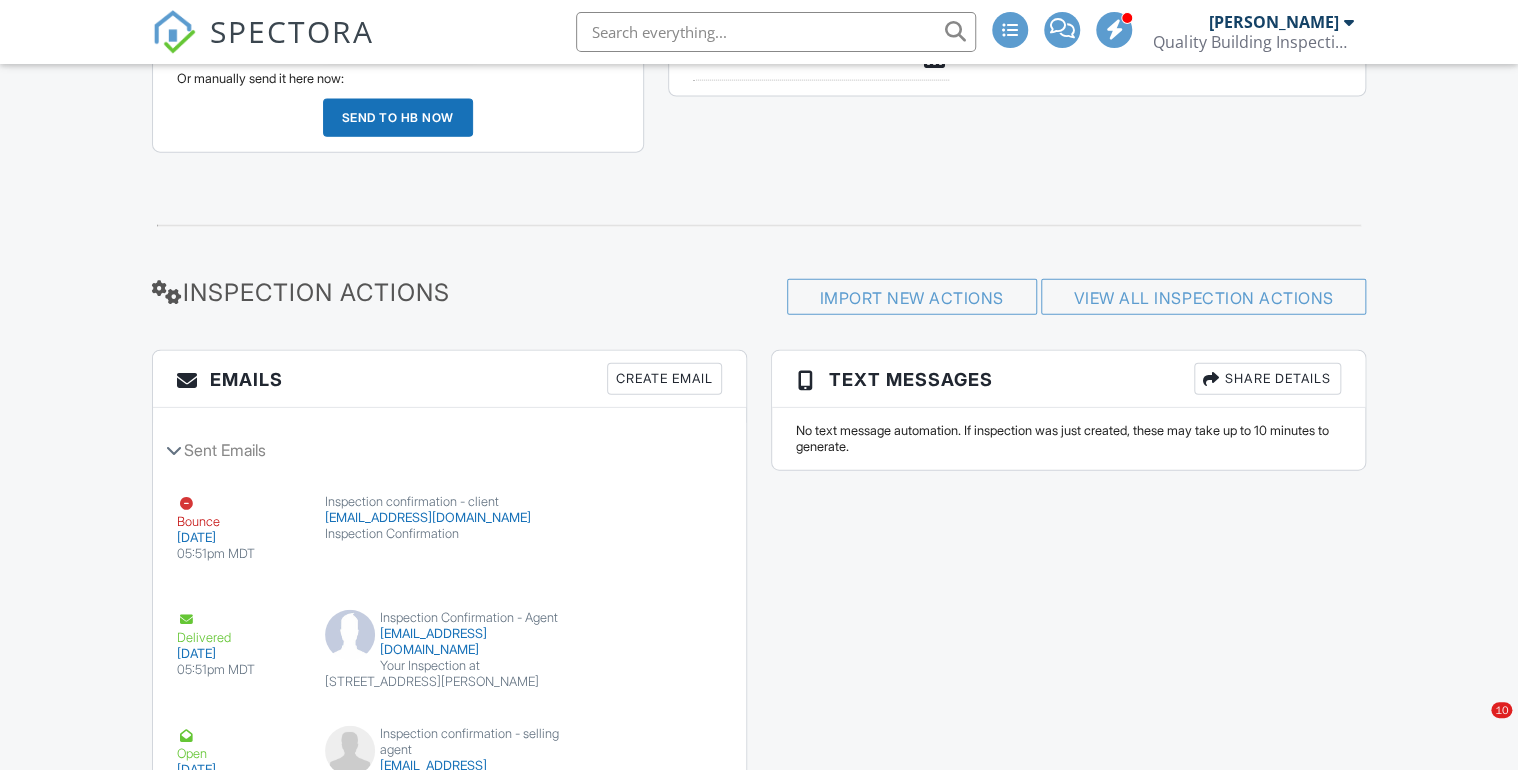 scroll, scrollTop: 2560, scrollLeft: 0, axis: vertical 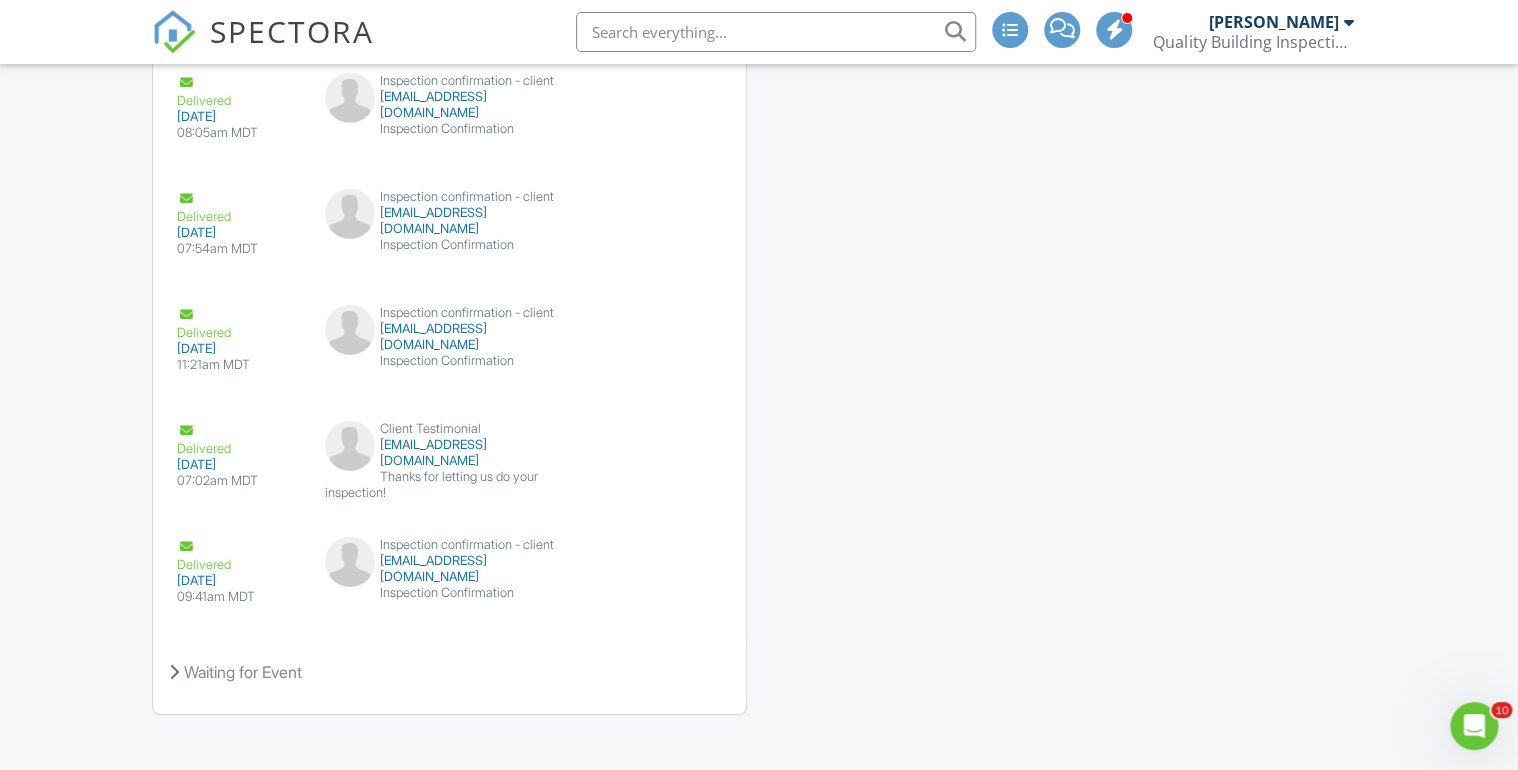 click on "SPECTORA" at bounding box center (292, 31) 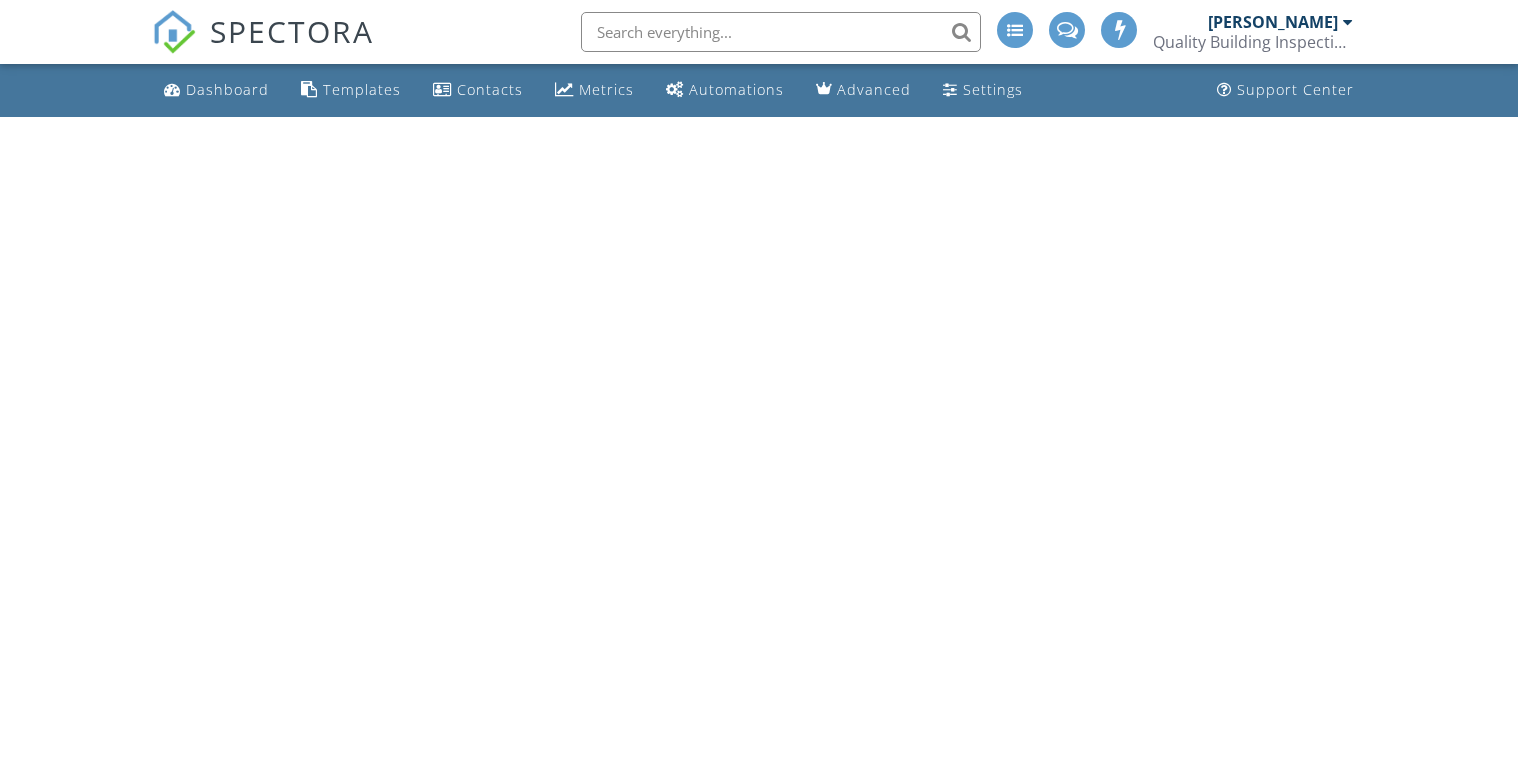scroll, scrollTop: 0, scrollLeft: 0, axis: both 